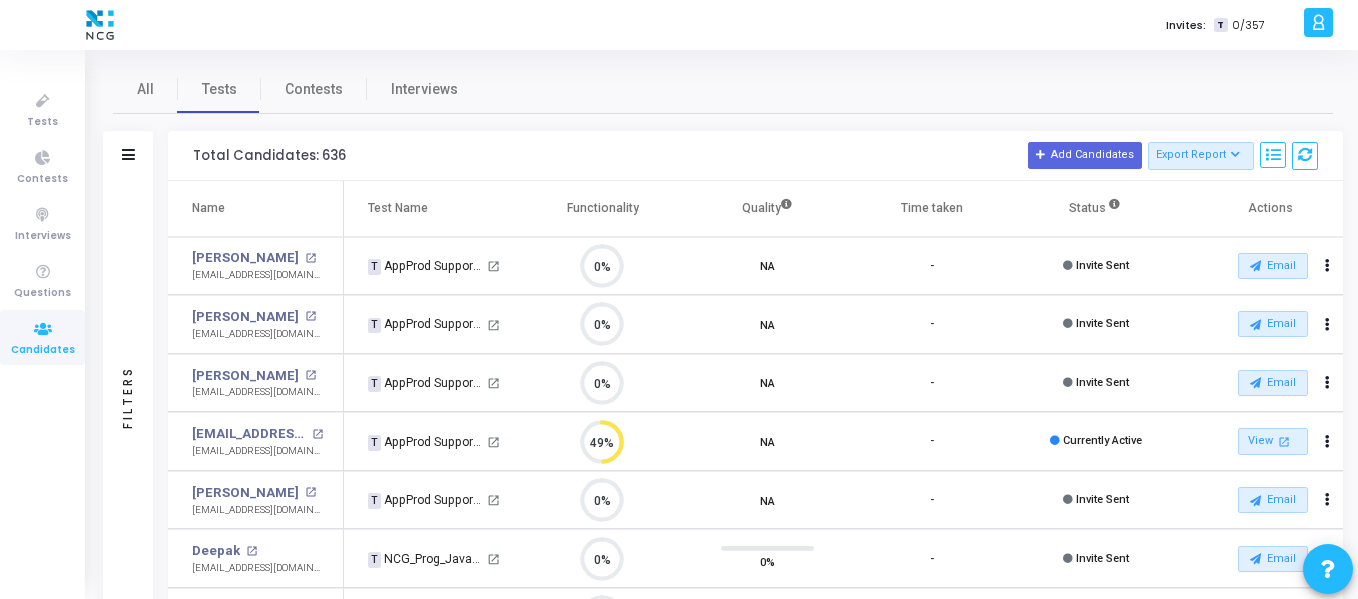 scroll, scrollTop: 0, scrollLeft: 0, axis: both 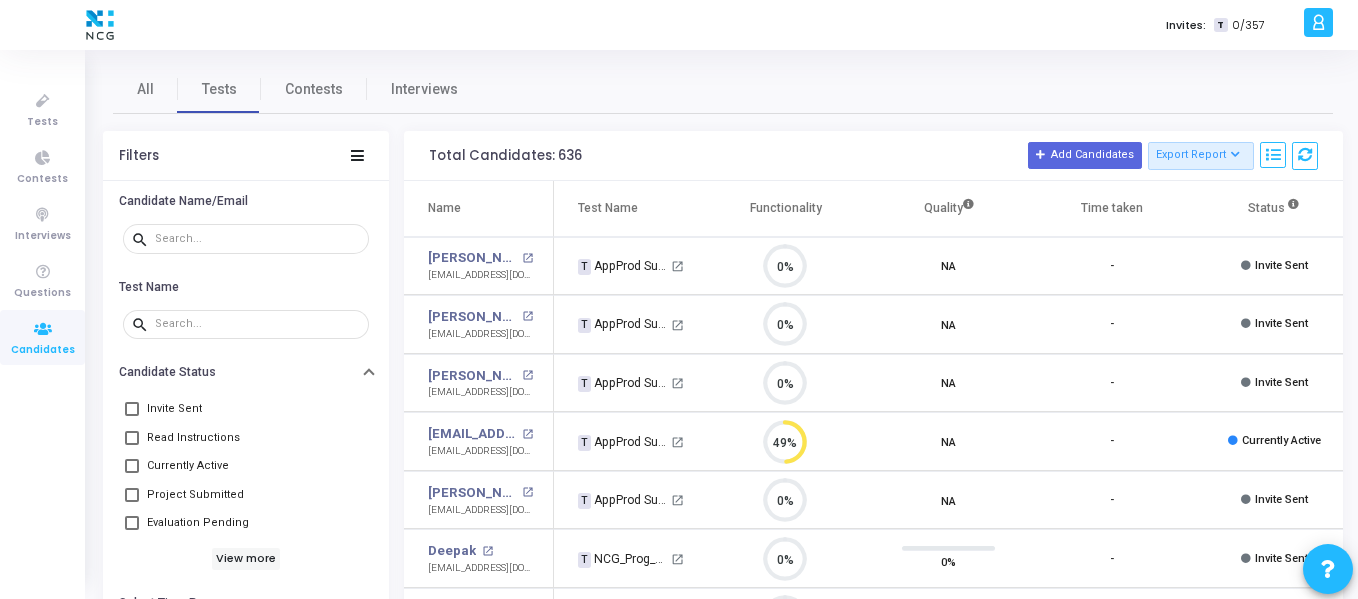 click on "Filters" 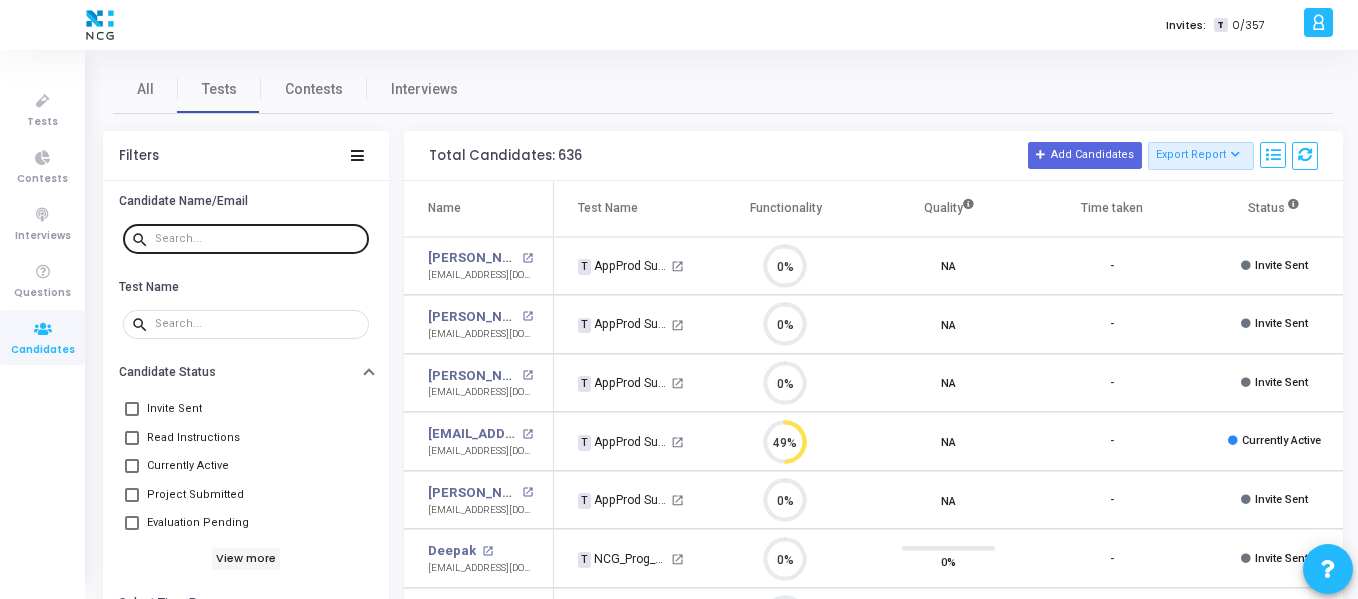 click at bounding box center [258, 238] 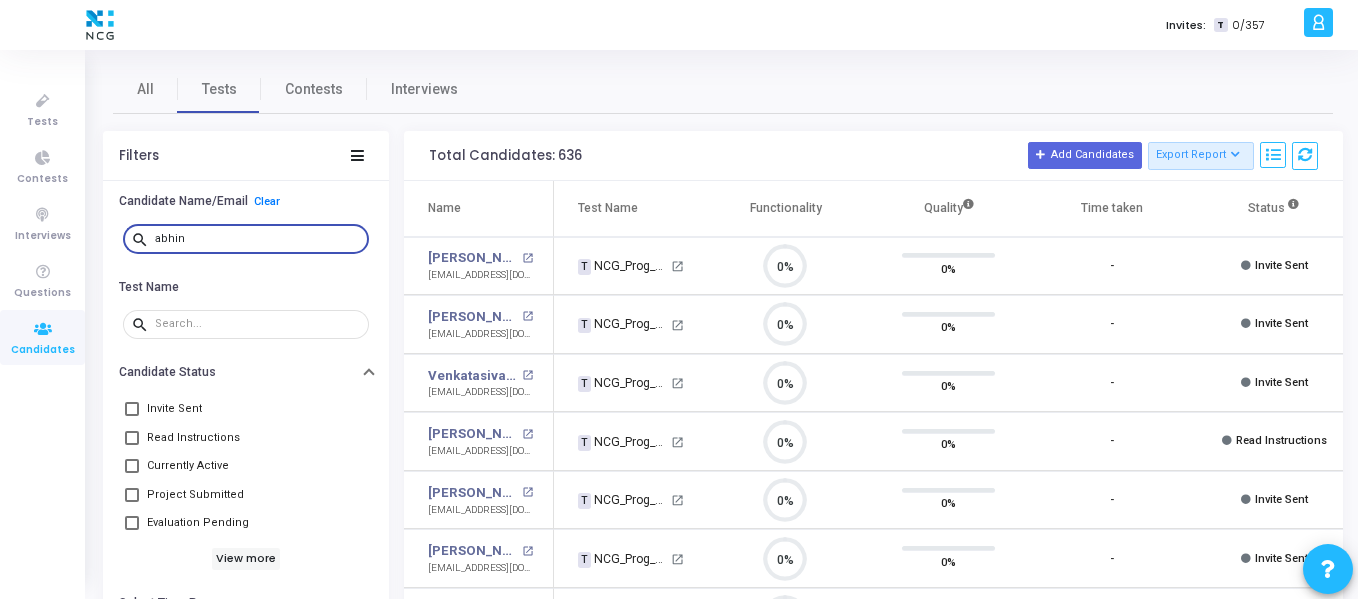 type on "abhin" 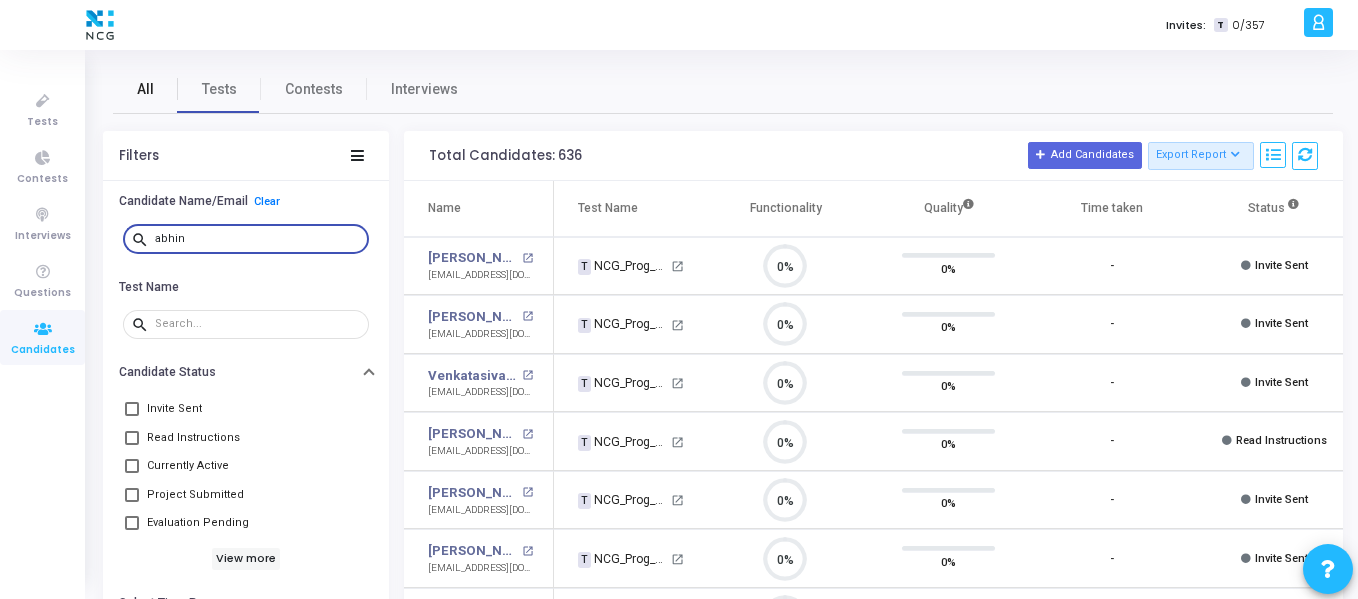click on "All" at bounding box center [145, 89] 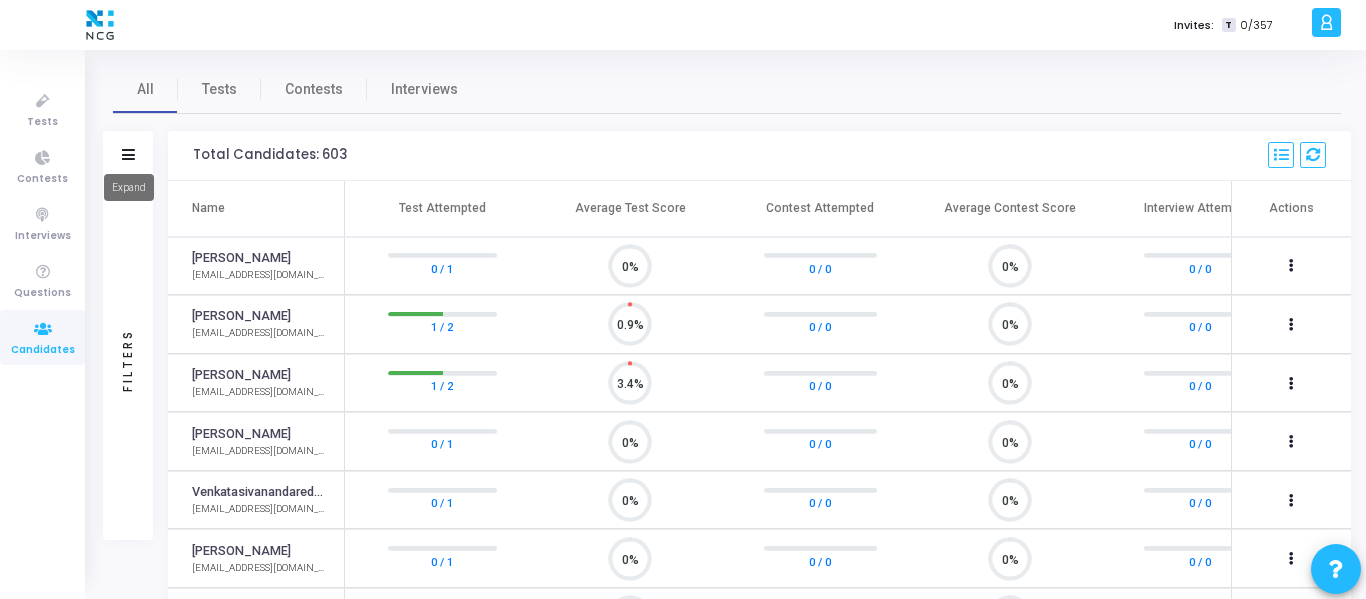 click 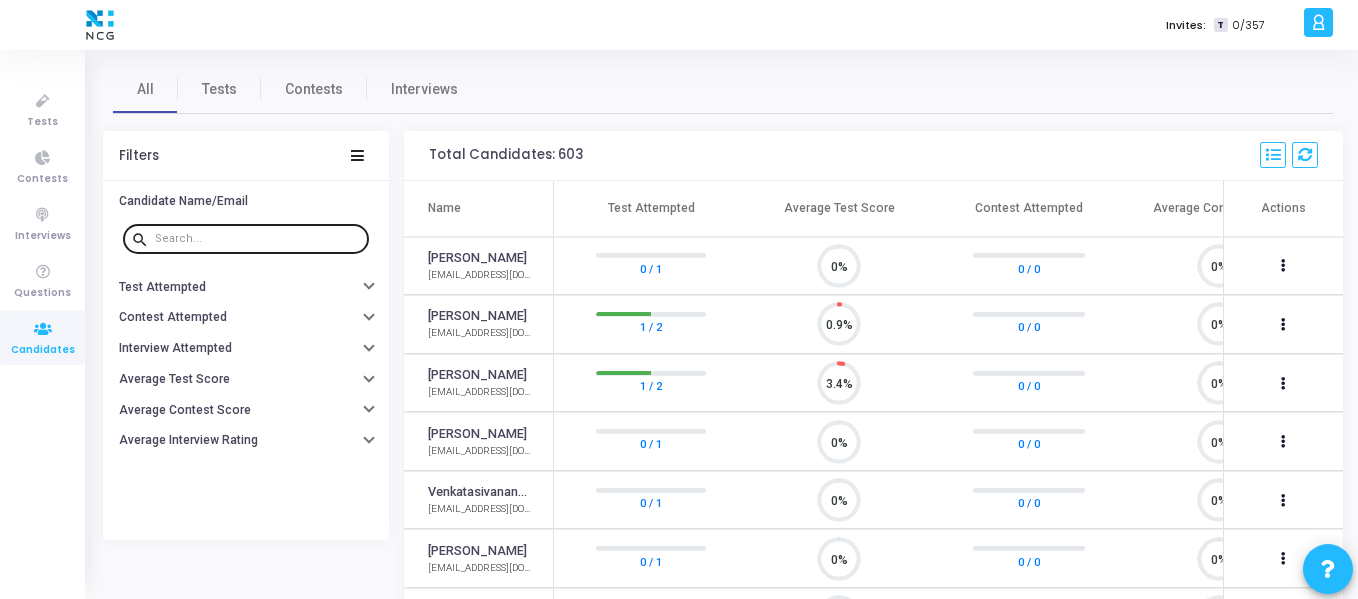 click at bounding box center [258, 239] 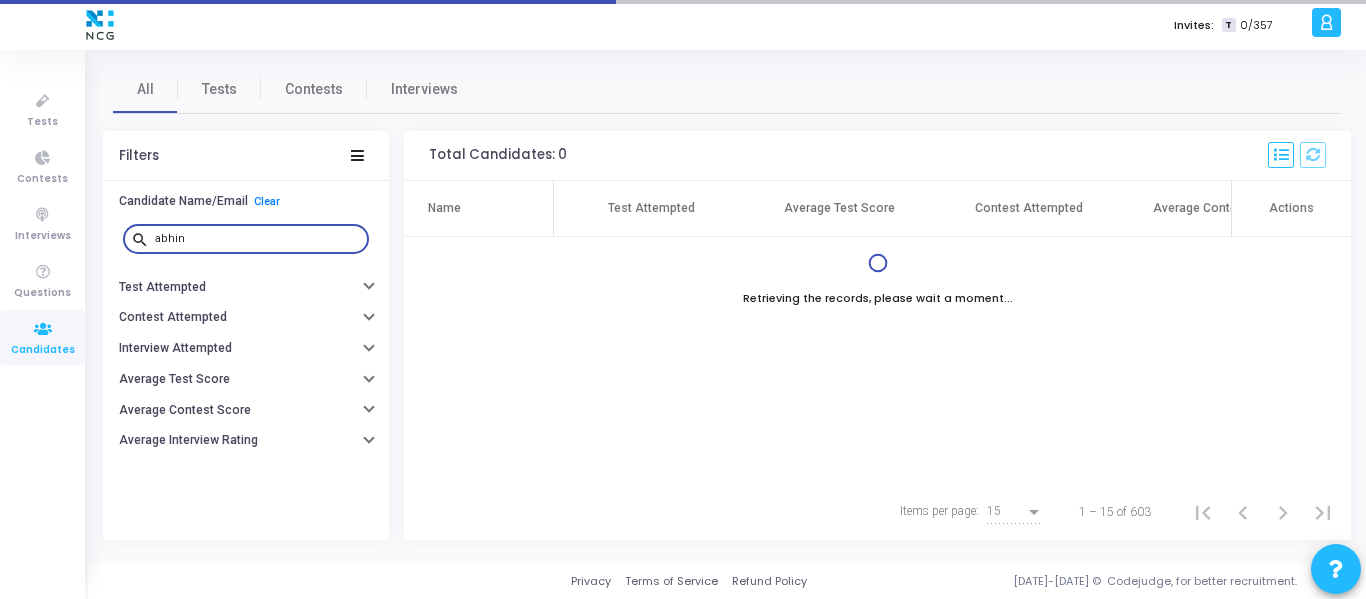 type on "abhin" 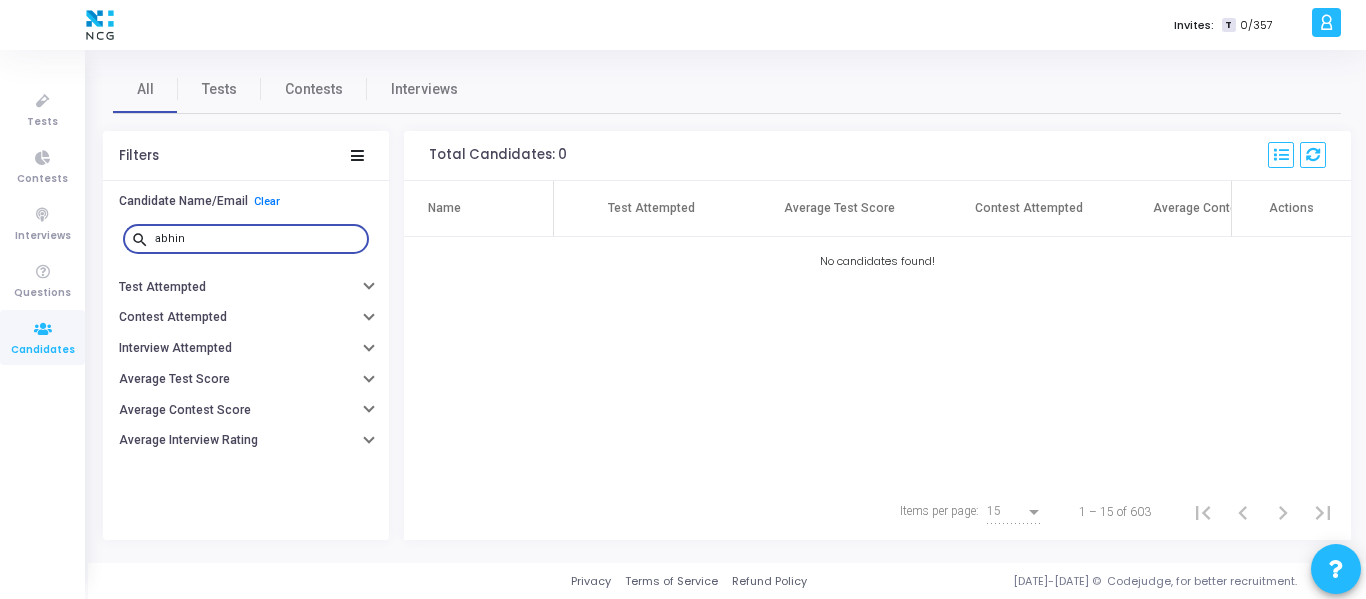 drag, startPoint x: 192, startPoint y: 239, endPoint x: 145, endPoint y: 232, distance: 47.518417 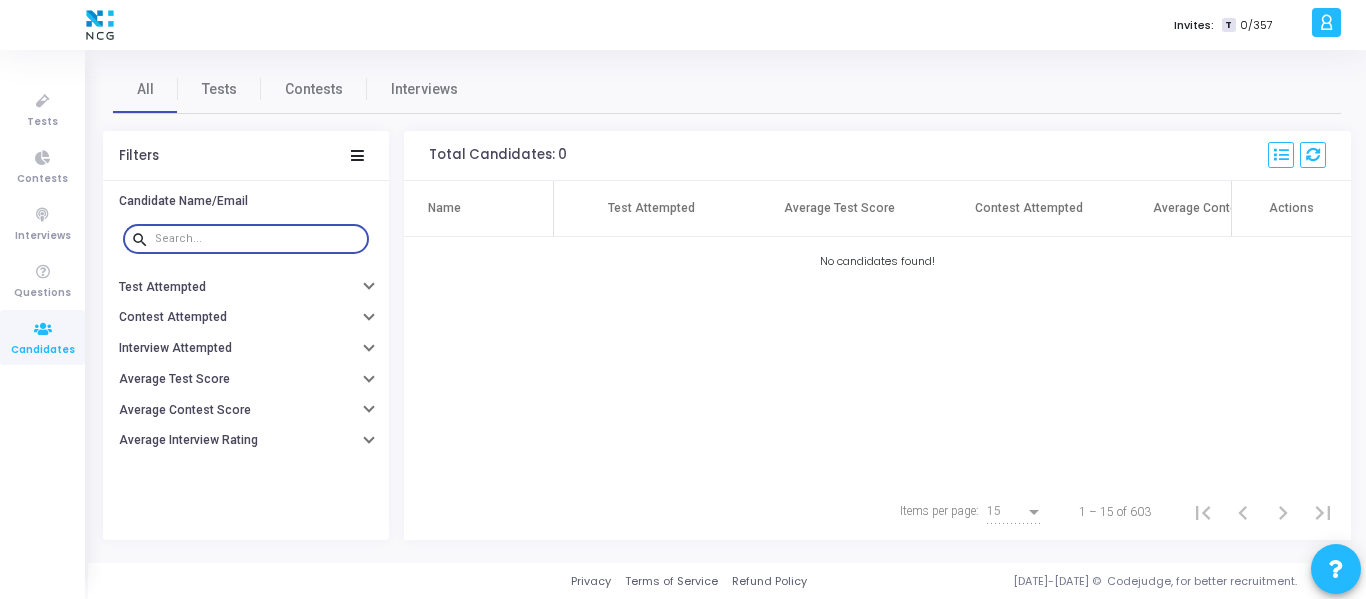 paste on "[EMAIL_ADDRESS][DOMAIN_NAME]" 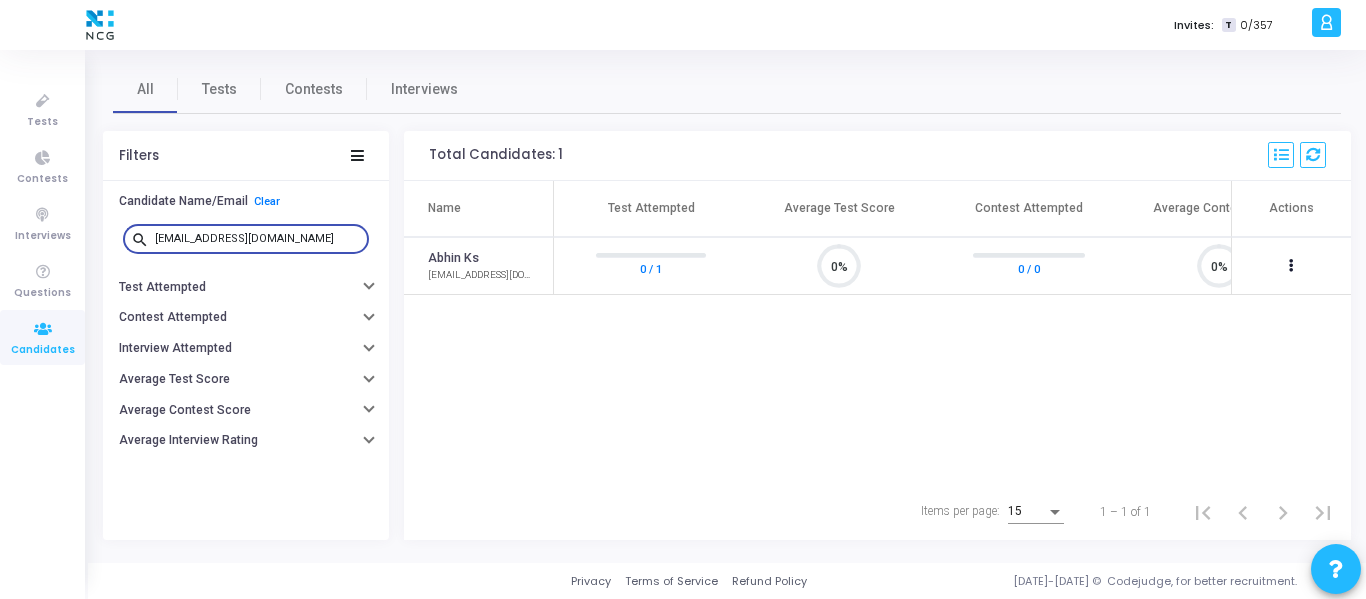 scroll, scrollTop: 9, scrollLeft: 9, axis: both 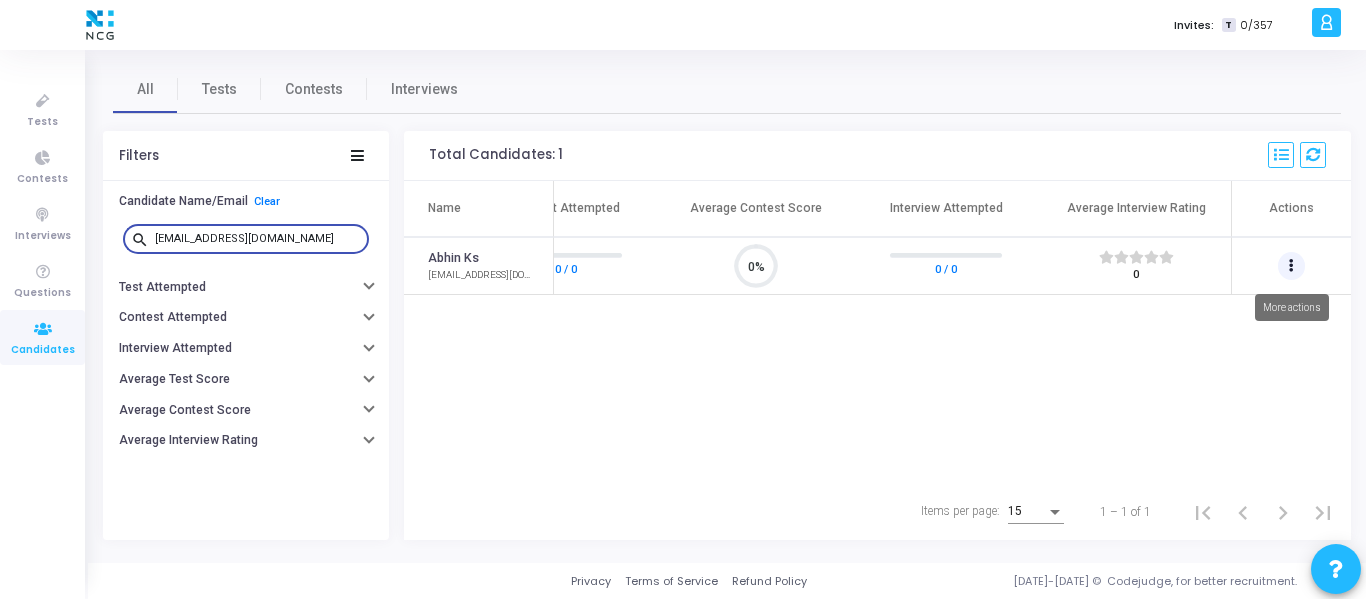 type on "[EMAIL_ADDRESS][DOMAIN_NAME]" 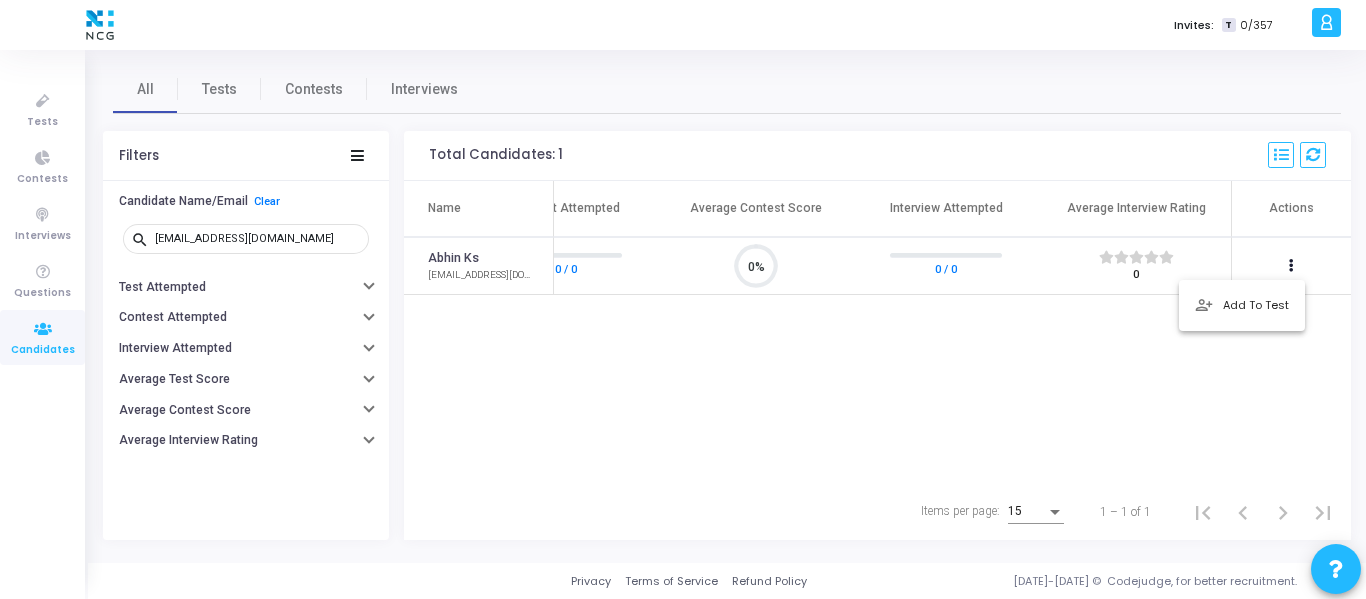 click at bounding box center (683, 299) 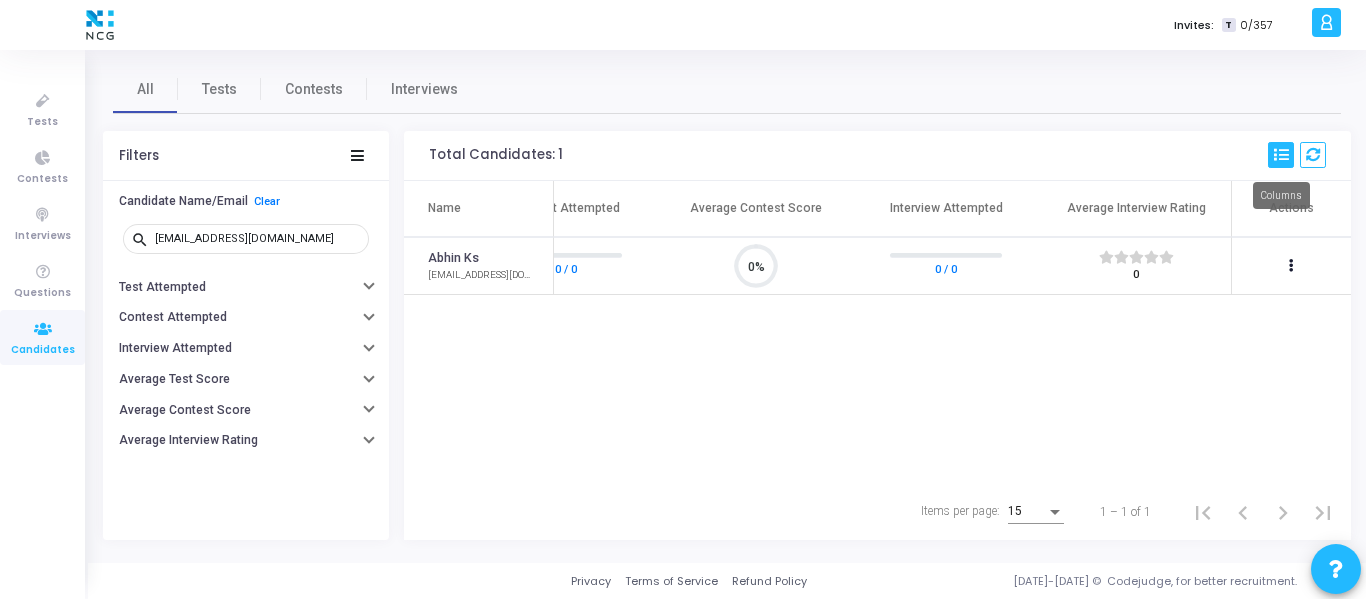 click at bounding box center (1281, 155) 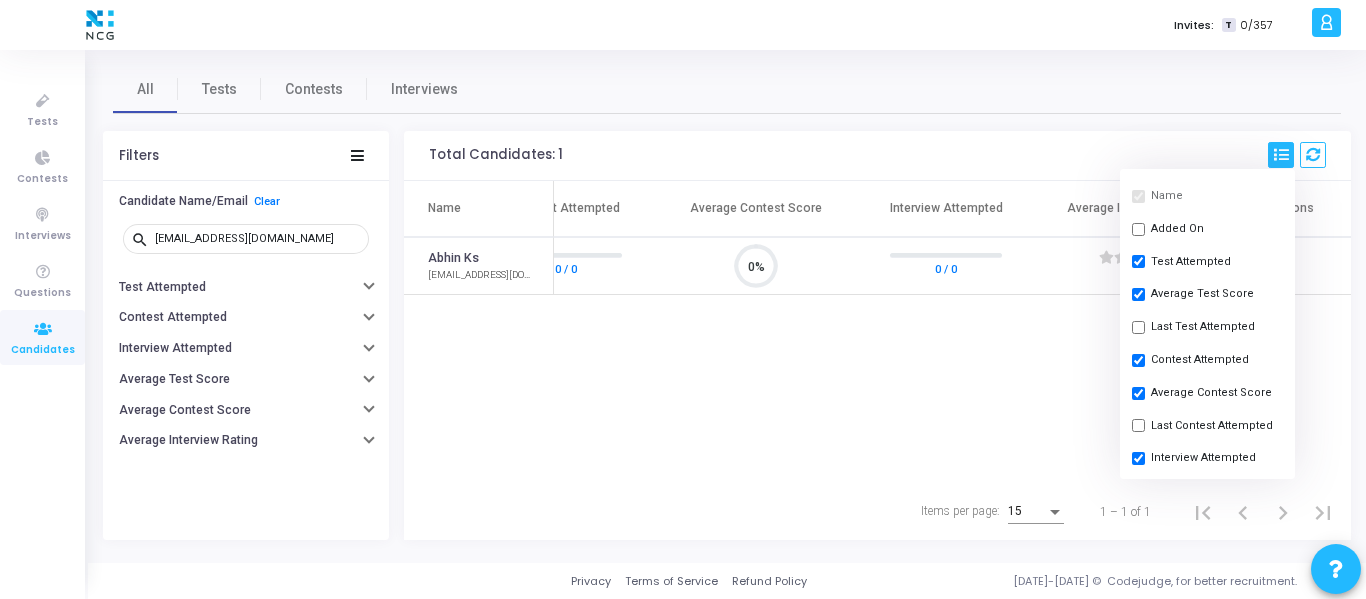 scroll, scrollTop: 105, scrollLeft: 0, axis: vertical 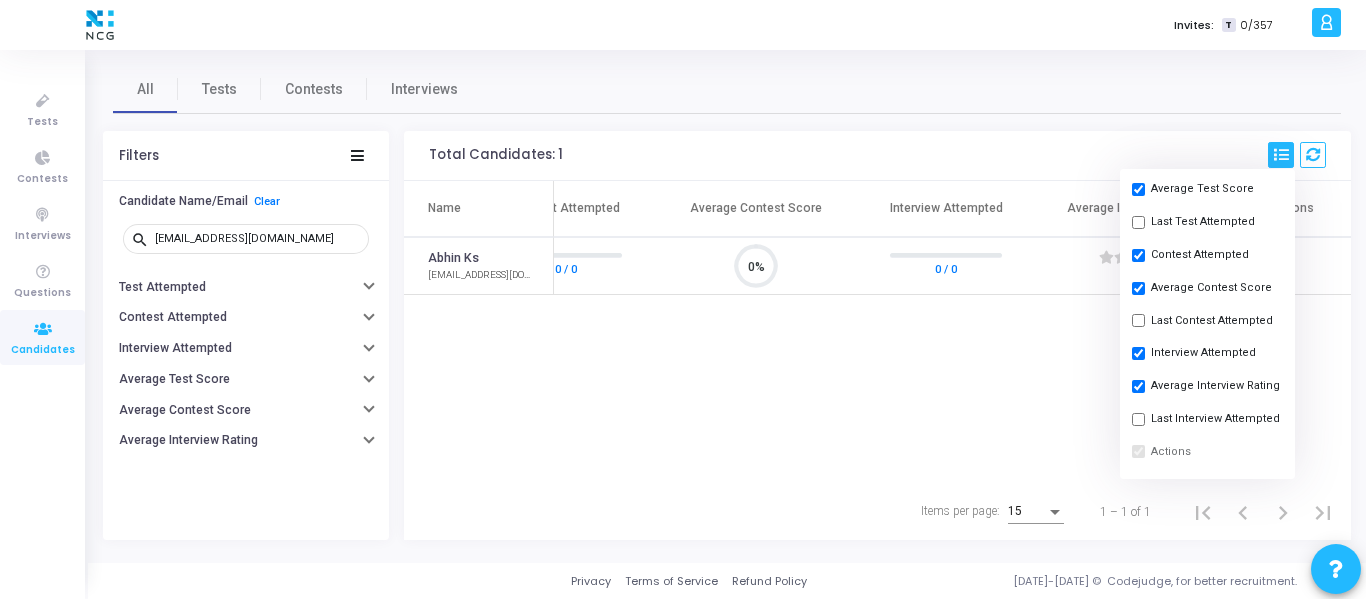 click on "Name  Test Attempted  Average Test Score   Contest Attempted  Average Contest Score   Interview Attempted  Average Interview Rating   Actions   Abhin Ks  abinks936@gmail.com   0 / 1  0%  0 / 0  0%  0 / 0  ( ) ( ) ( ) ( ) ( ) 0" 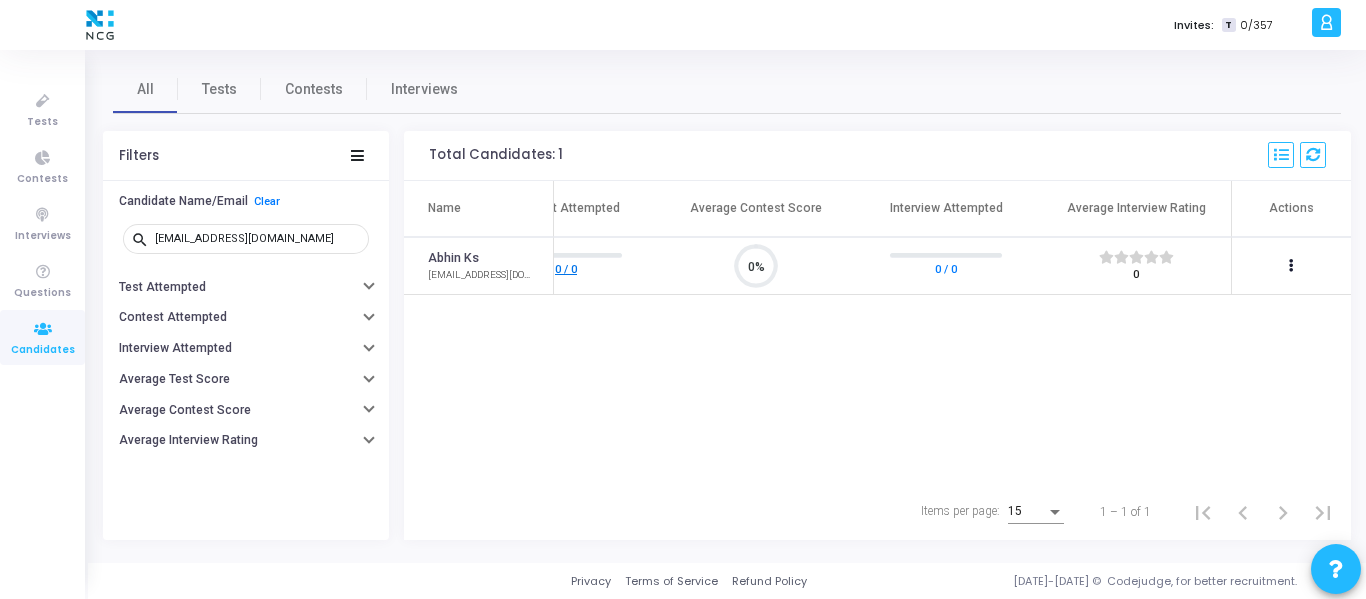 click on "0 / 0" at bounding box center (566, 268) 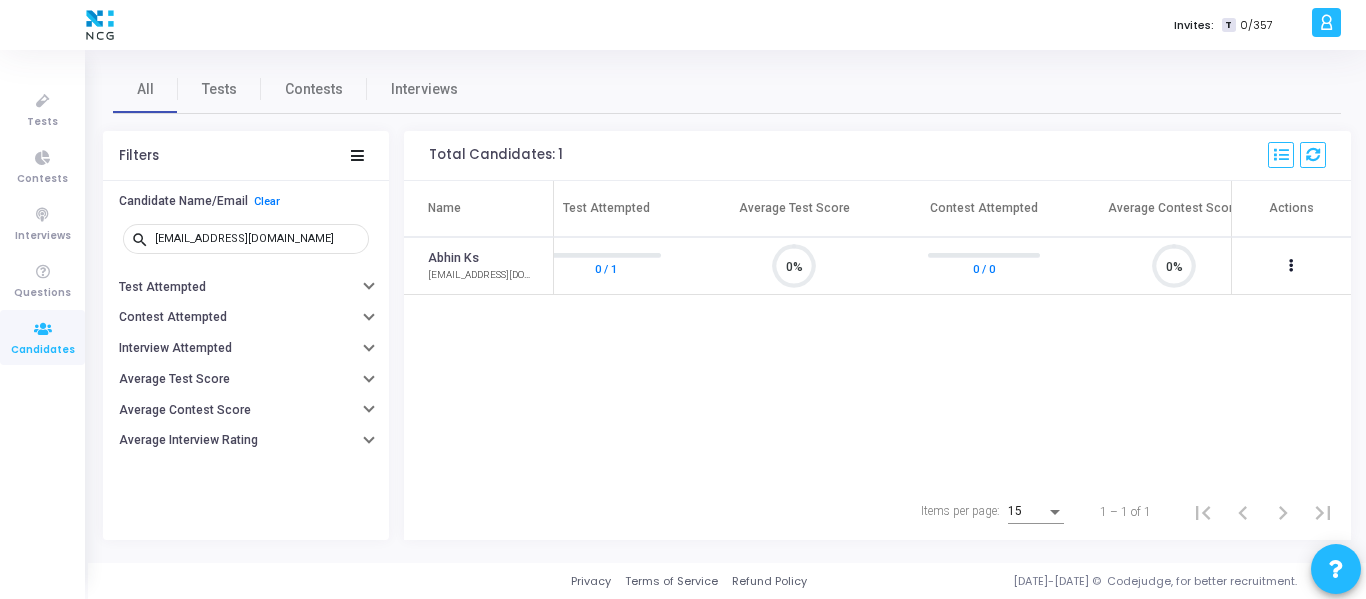 scroll, scrollTop: 0, scrollLeft: 0, axis: both 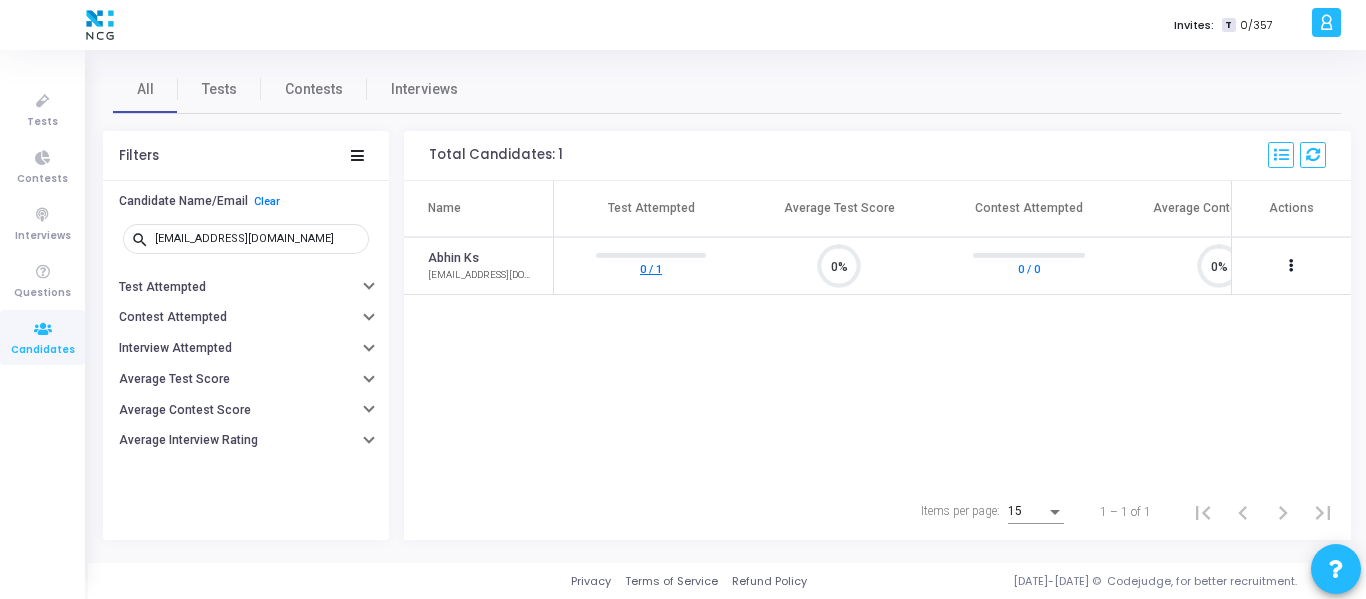 click on "0 / 1" at bounding box center (651, 268) 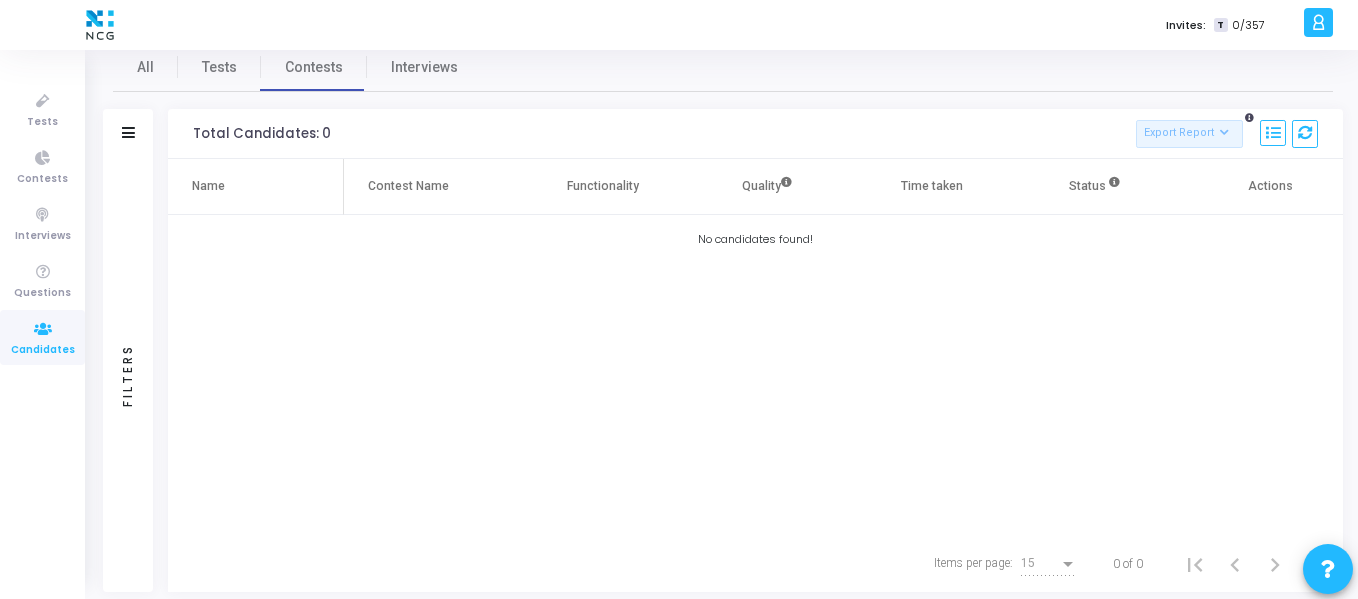 scroll, scrollTop: 0, scrollLeft: 0, axis: both 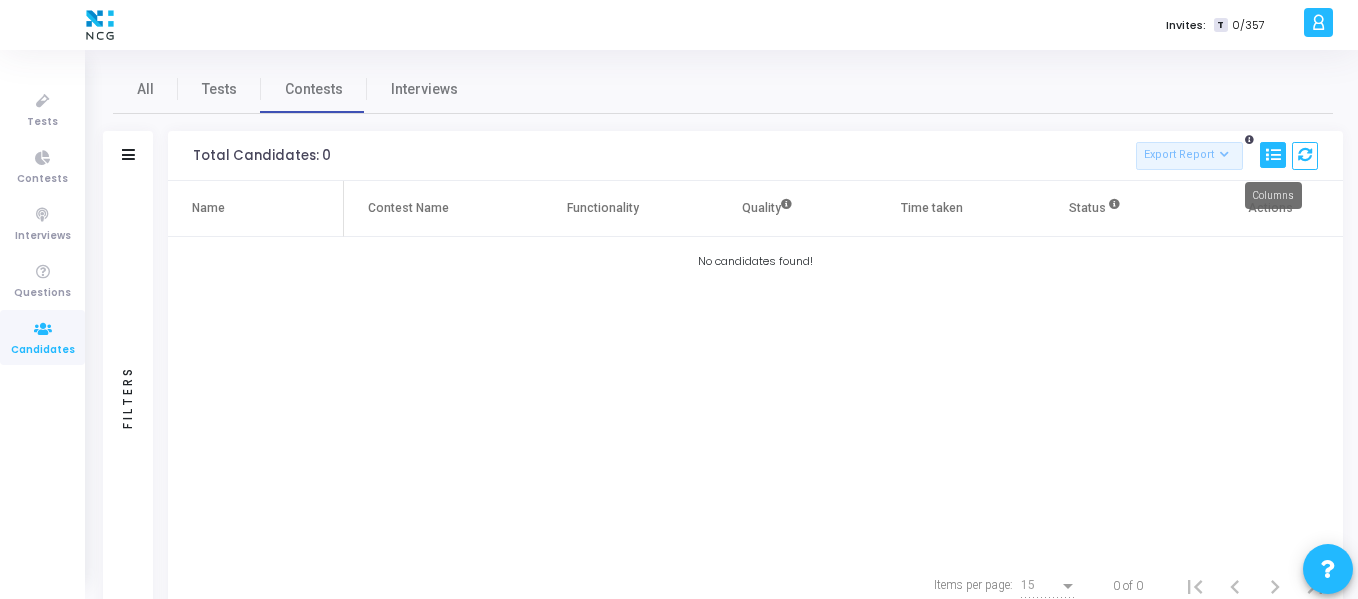 click at bounding box center (1273, 155) 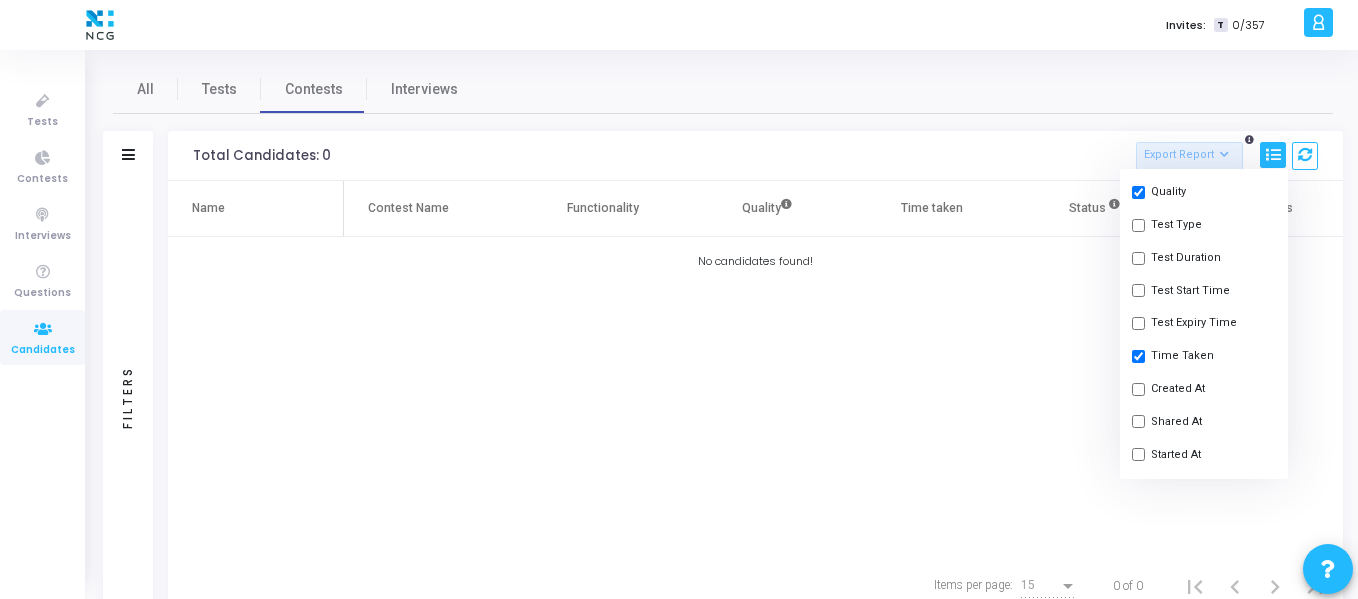scroll, scrollTop: 300, scrollLeft: 0, axis: vertical 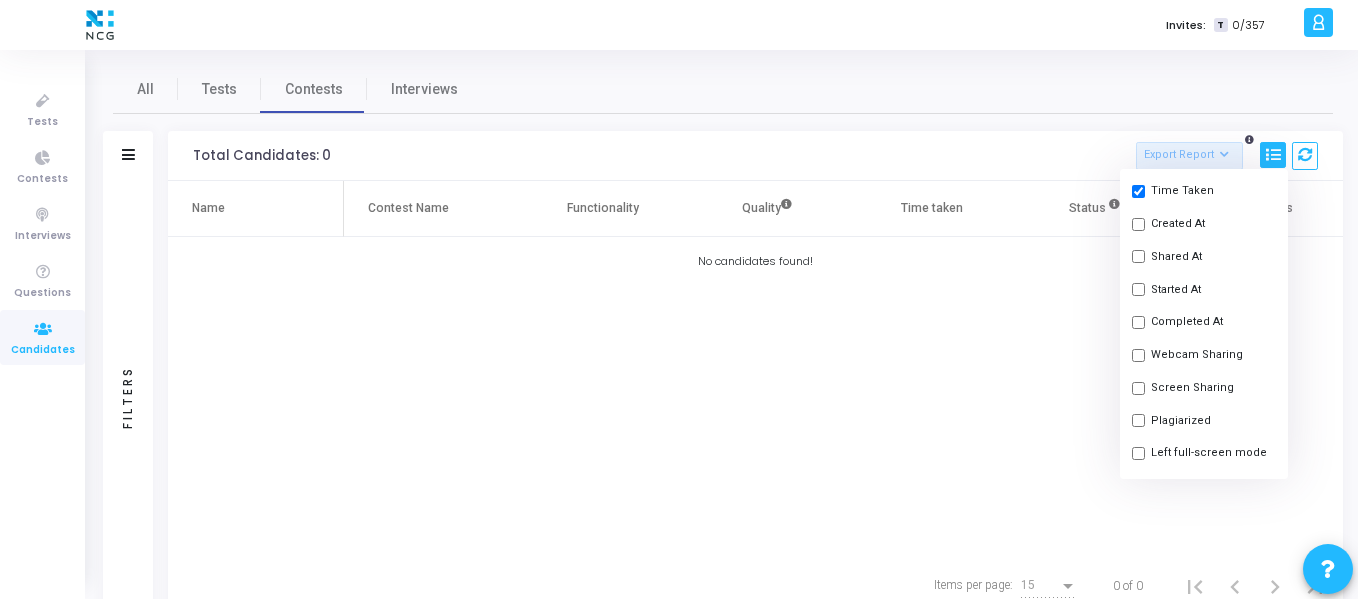 click 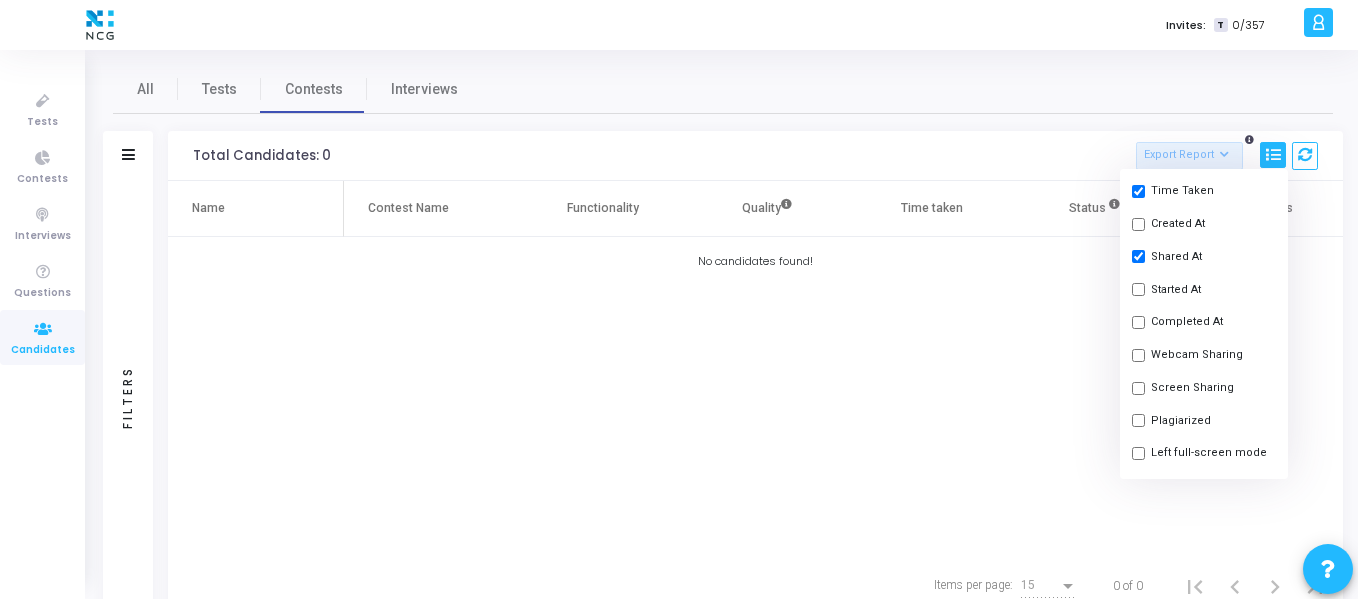 checkbox on "true" 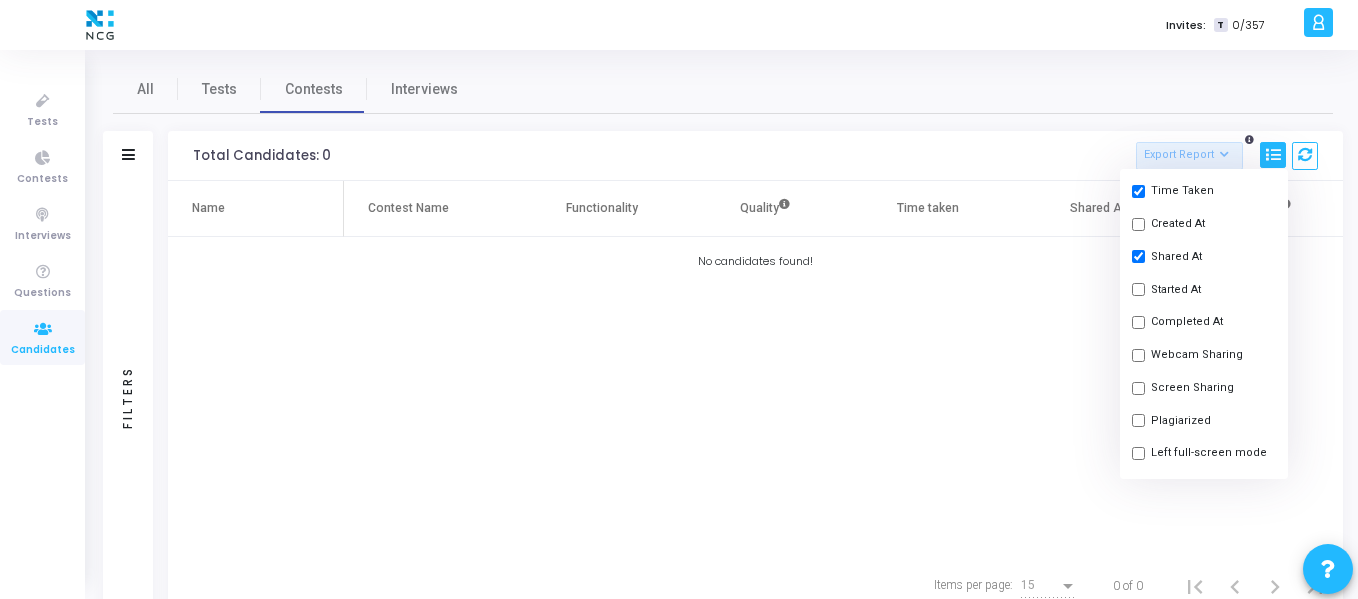 click on "Name  Contest Name   Functionality   Quality  Time taken  Shared At   Status   Actions   No candidates found!" 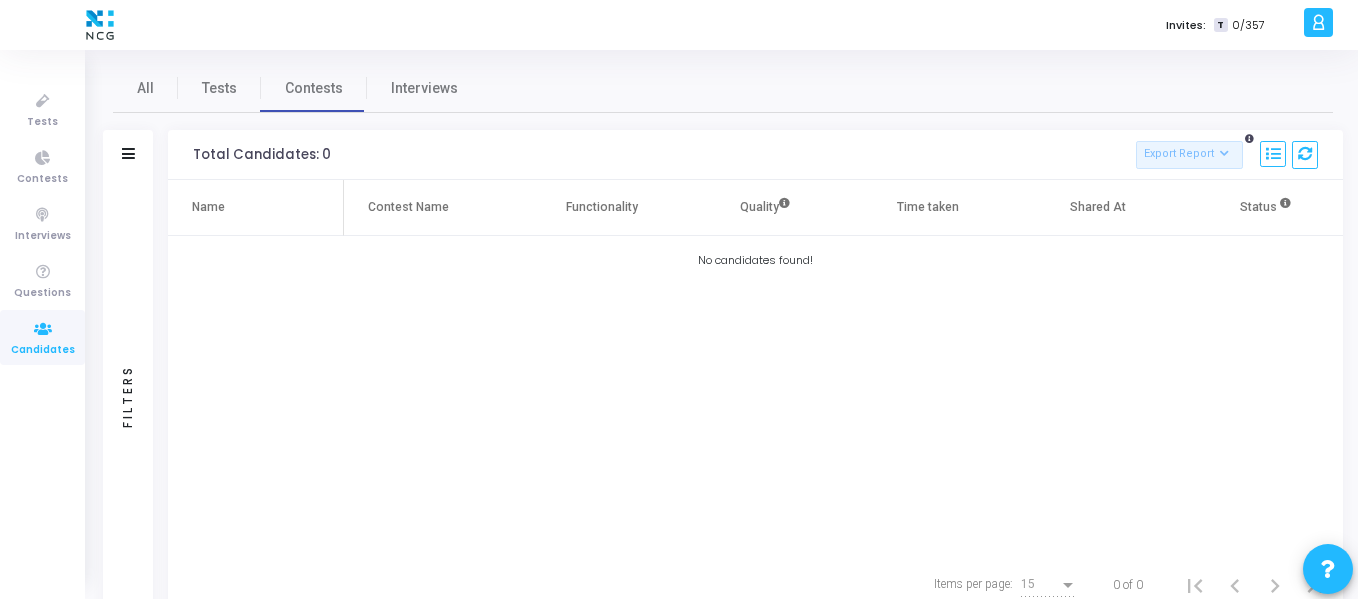 scroll, scrollTop: 0, scrollLeft: 0, axis: both 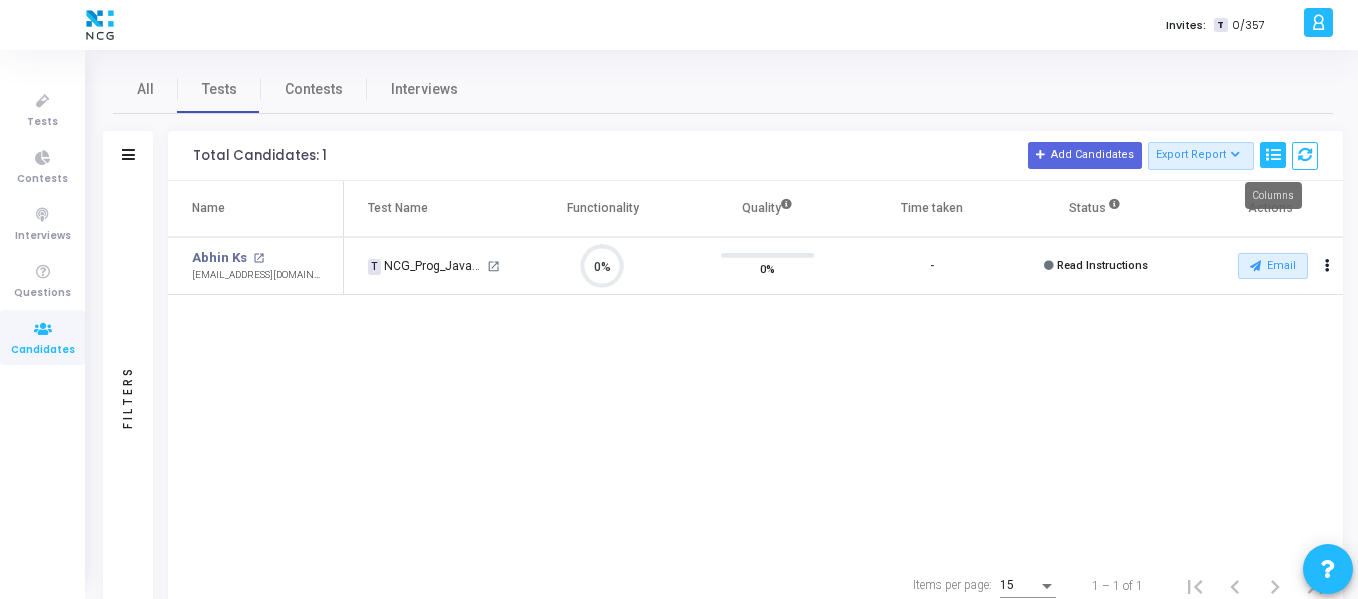 click at bounding box center [1273, 155] 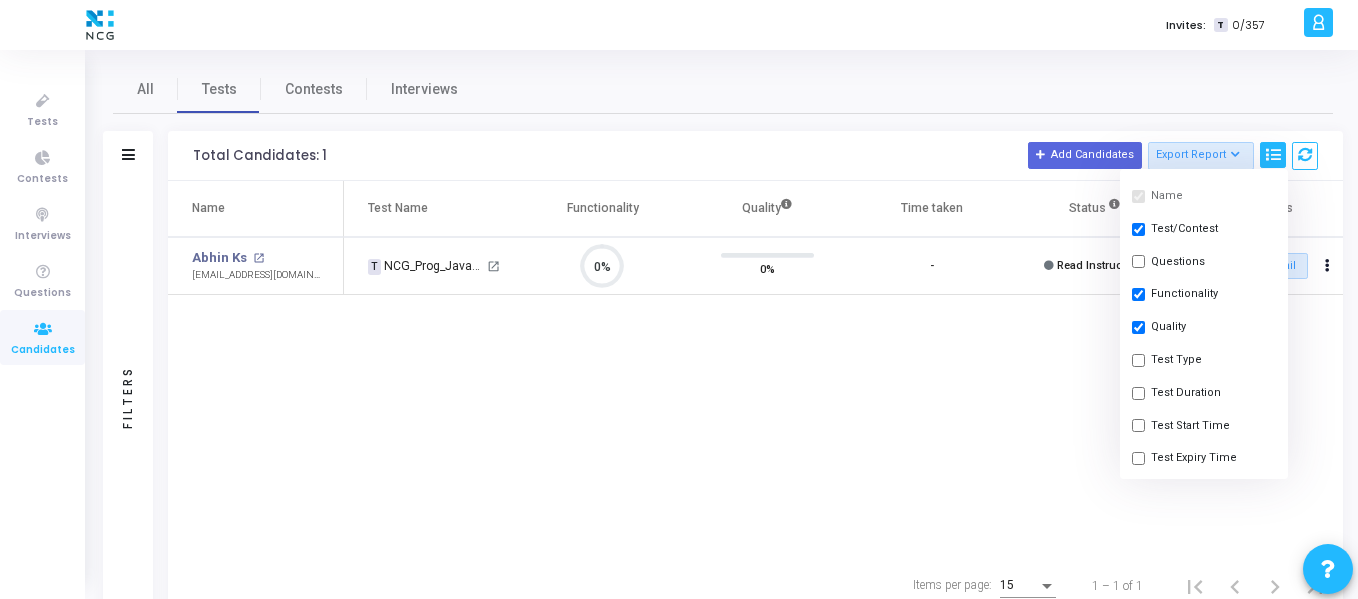 scroll, scrollTop: 300, scrollLeft: 0, axis: vertical 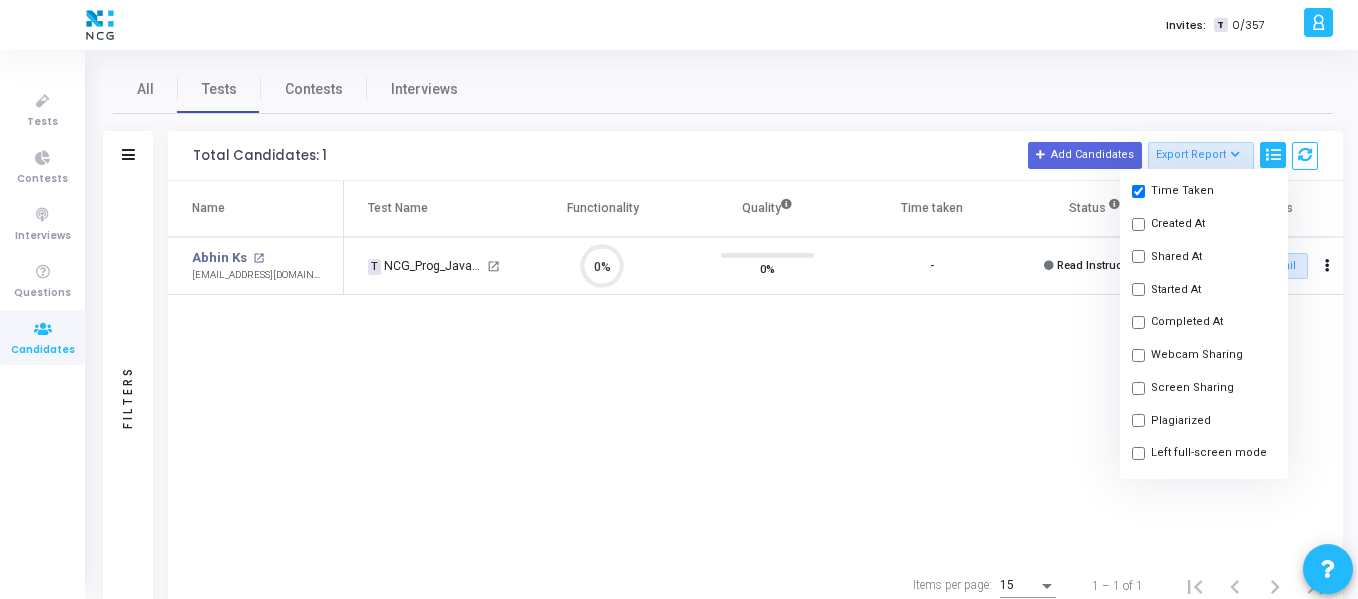 click 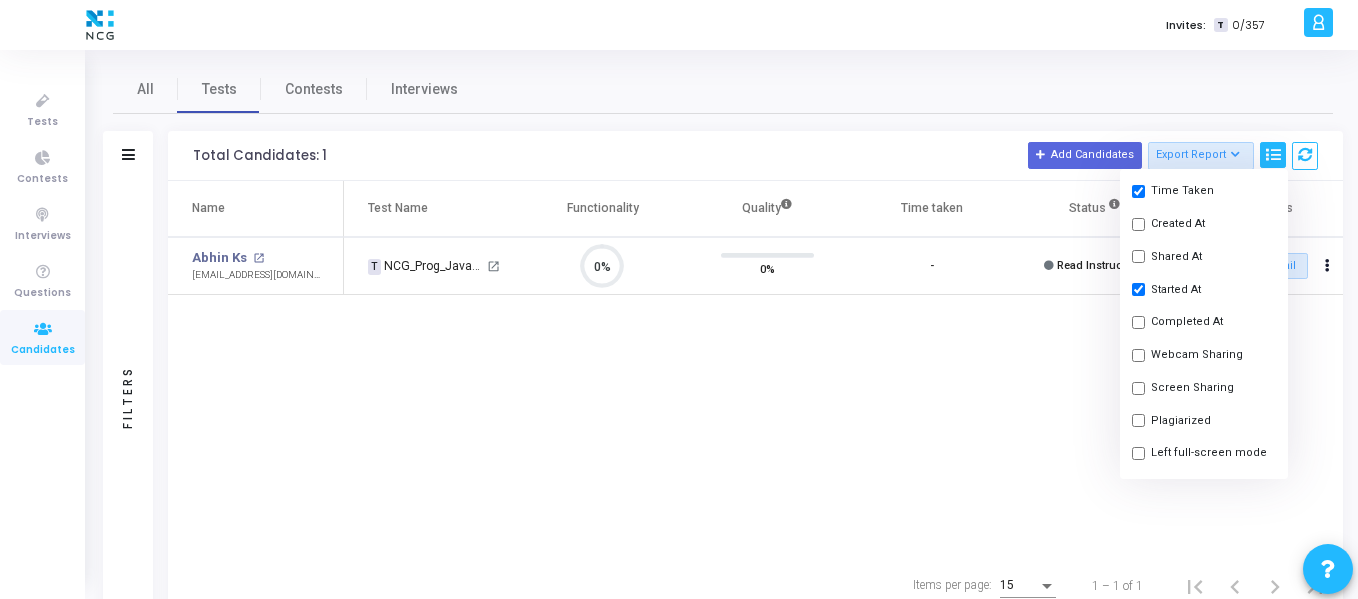 checkbox on "true" 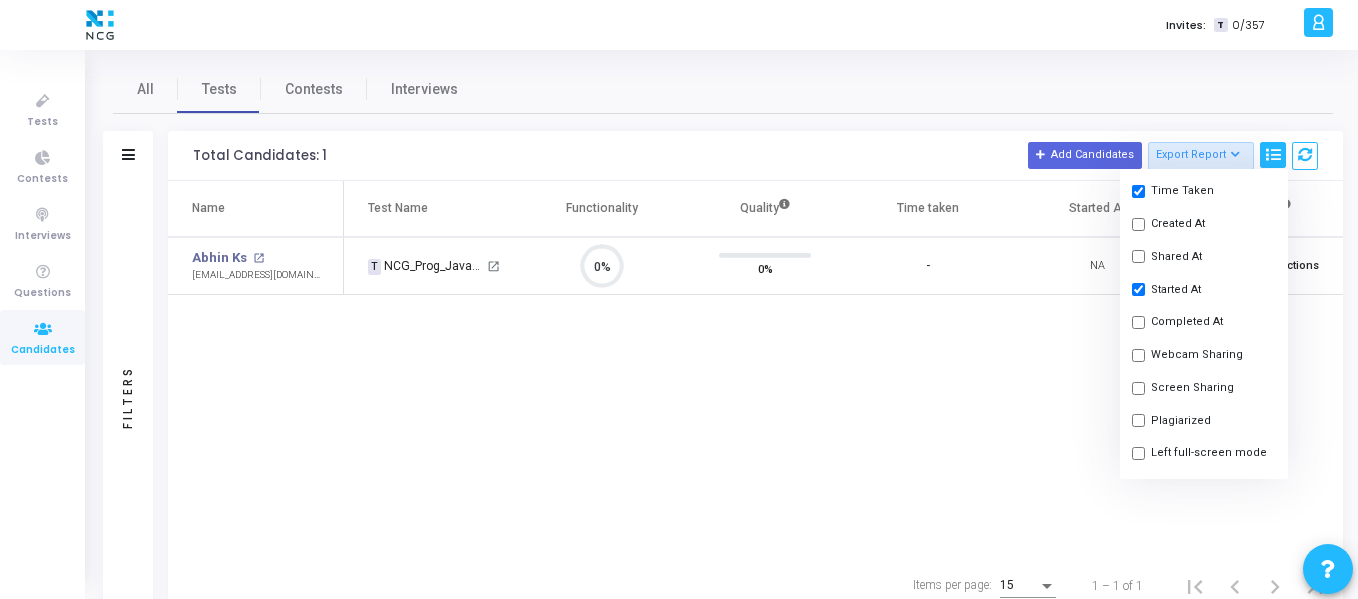 scroll, scrollTop: 9, scrollLeft: 9, axis: both 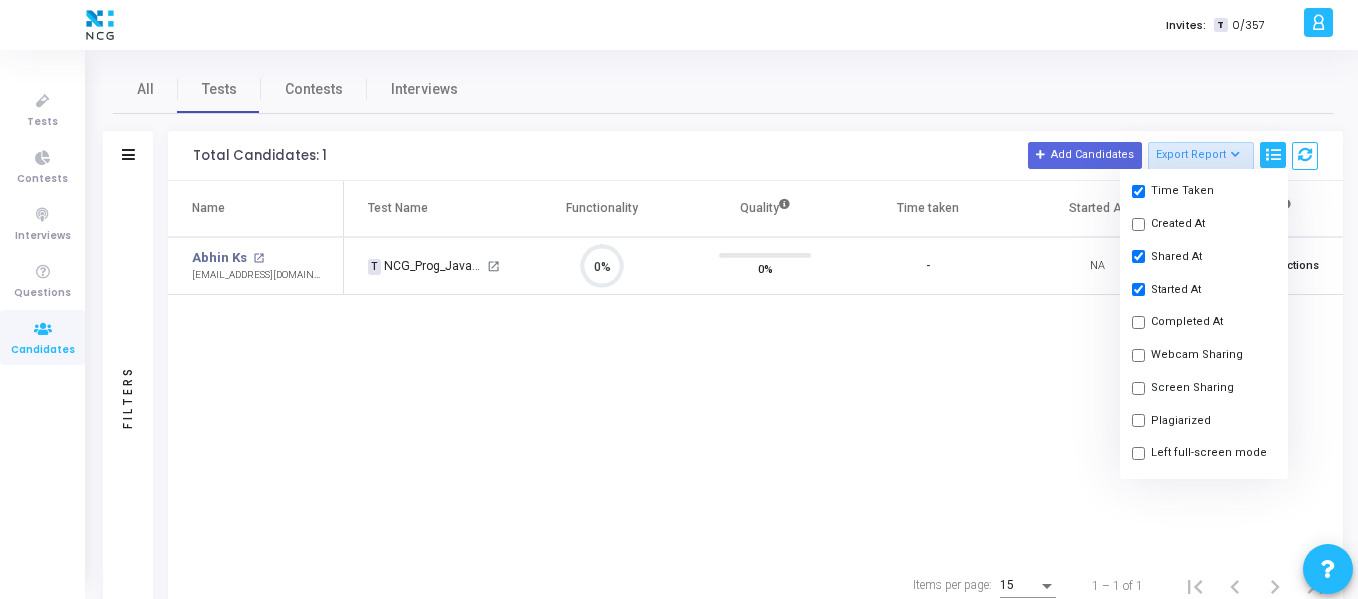 checkbox on "true" 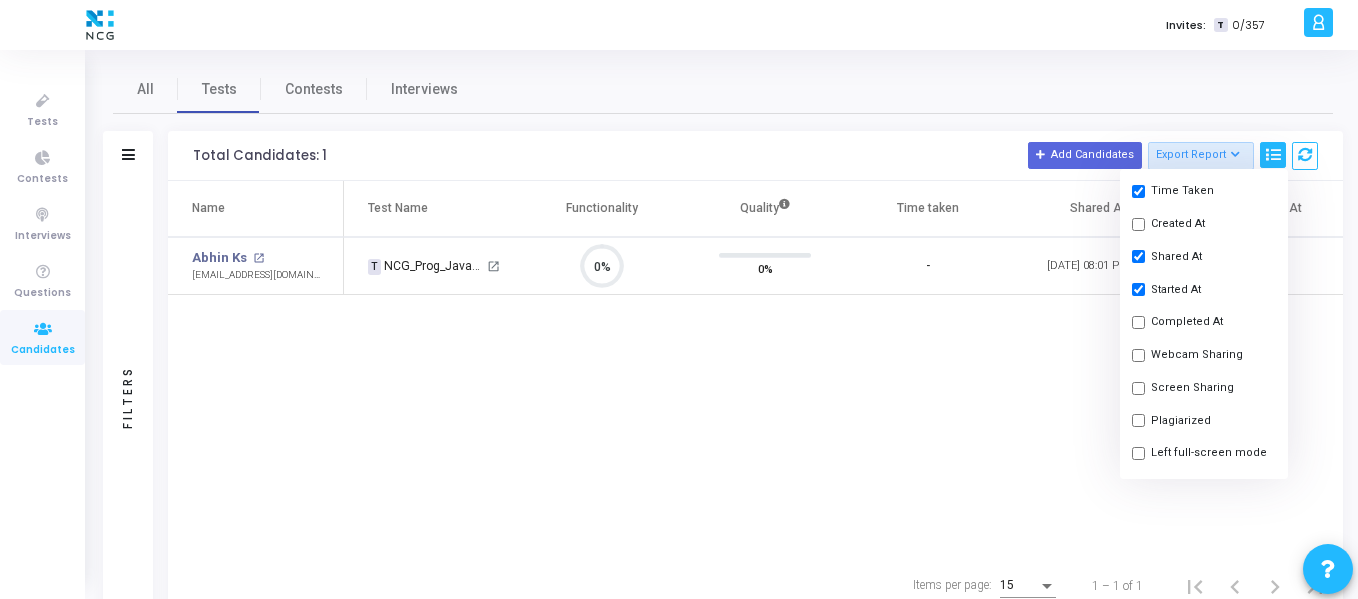 scroll, scrollTop: 9, scrollLeft: 9, axis: both 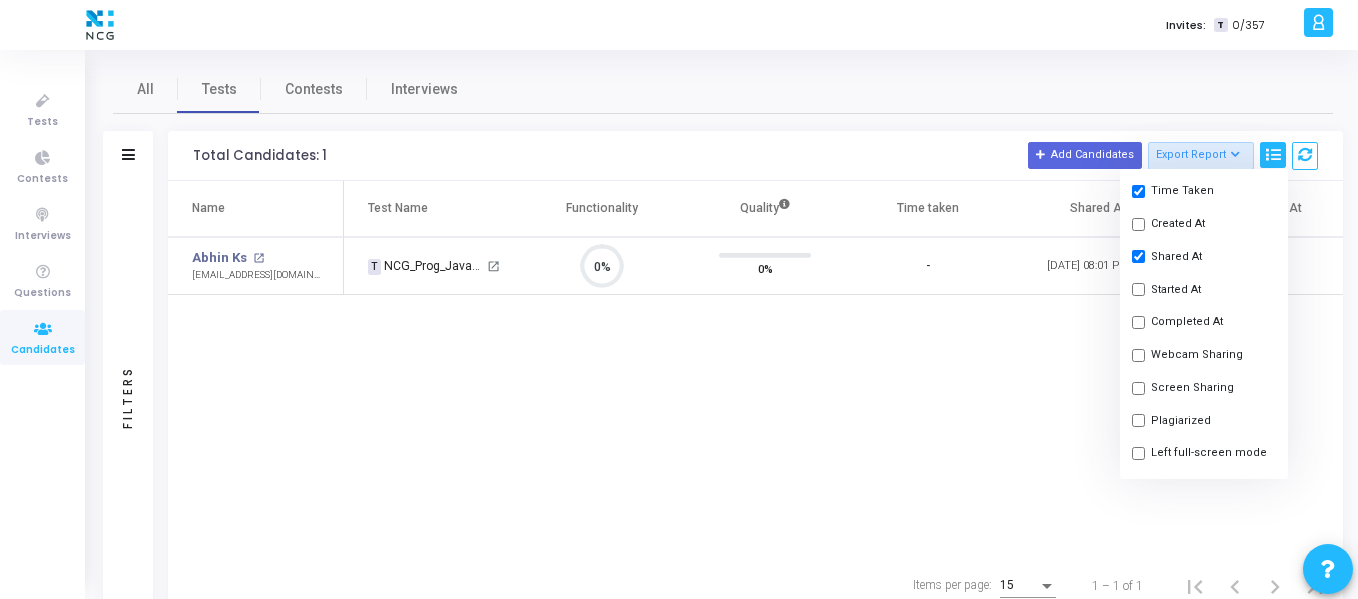 checkbox on "false" 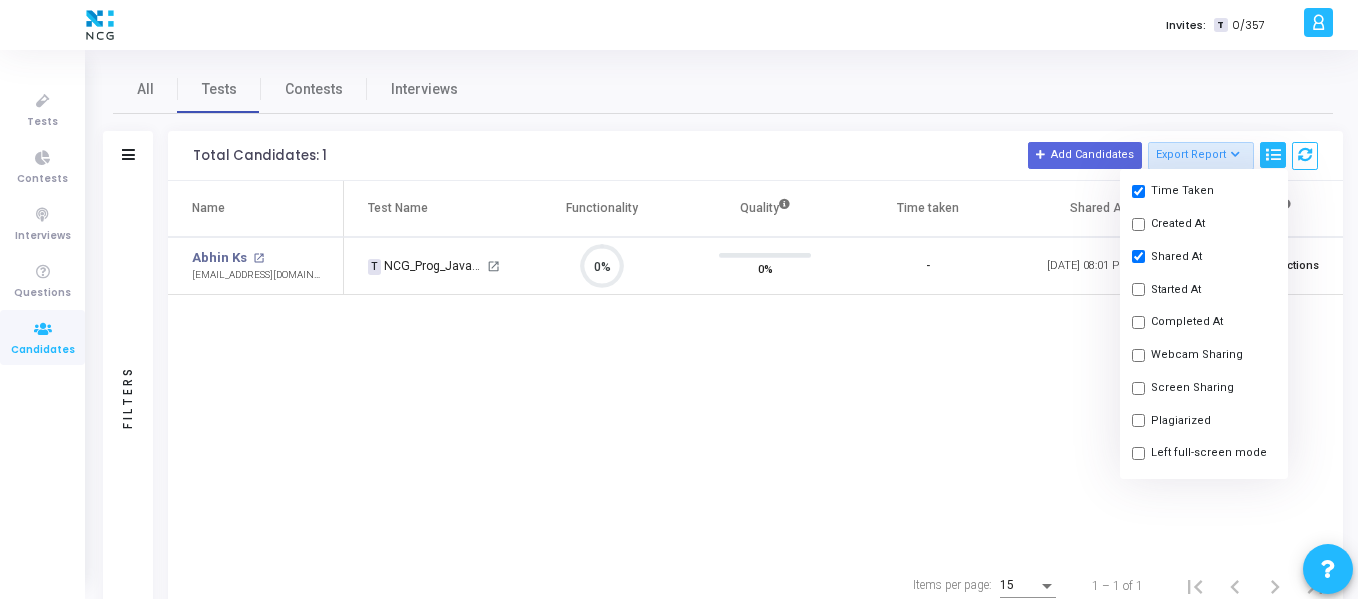 scroll, scrollTop: 9, scrollLeft: 9, axis: both 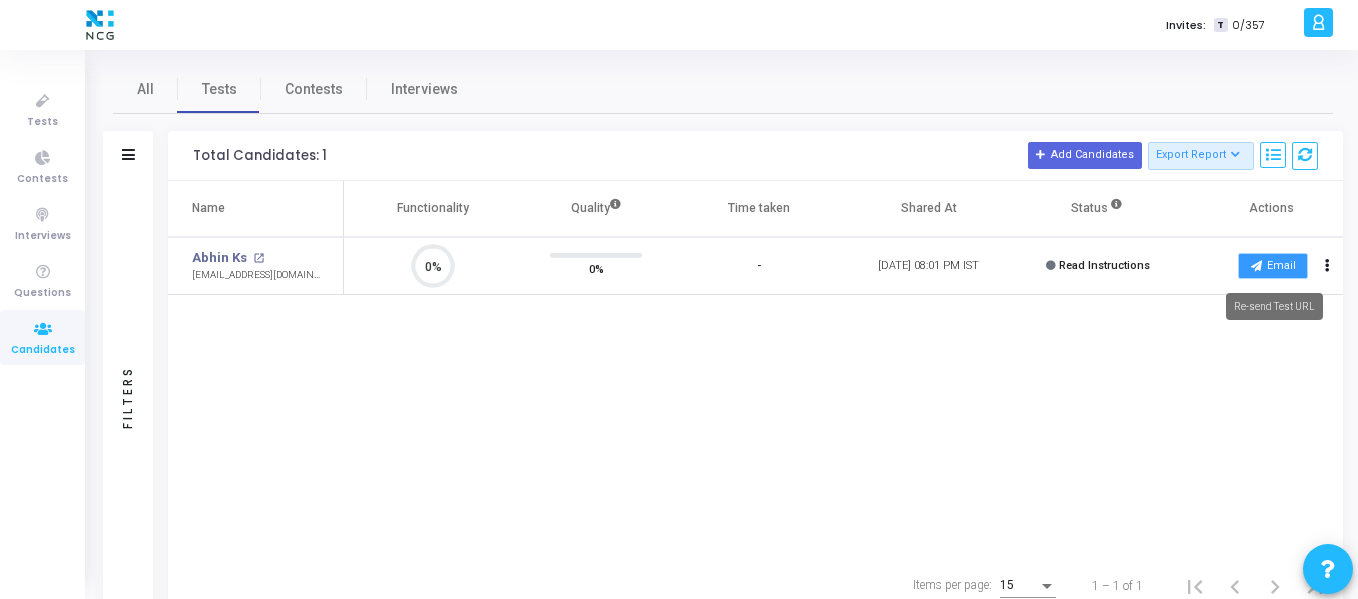 click on "Email" at bounding box center (1273, 266) 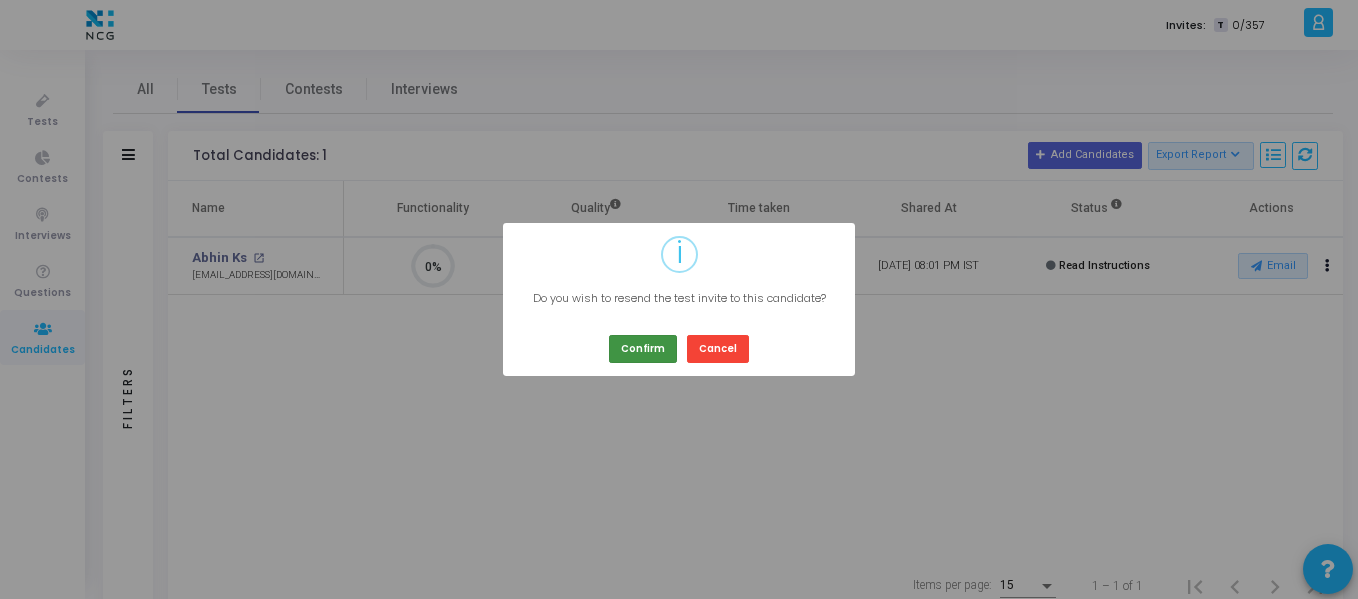 click on "Confirm" at bounding box center (643, 348) 